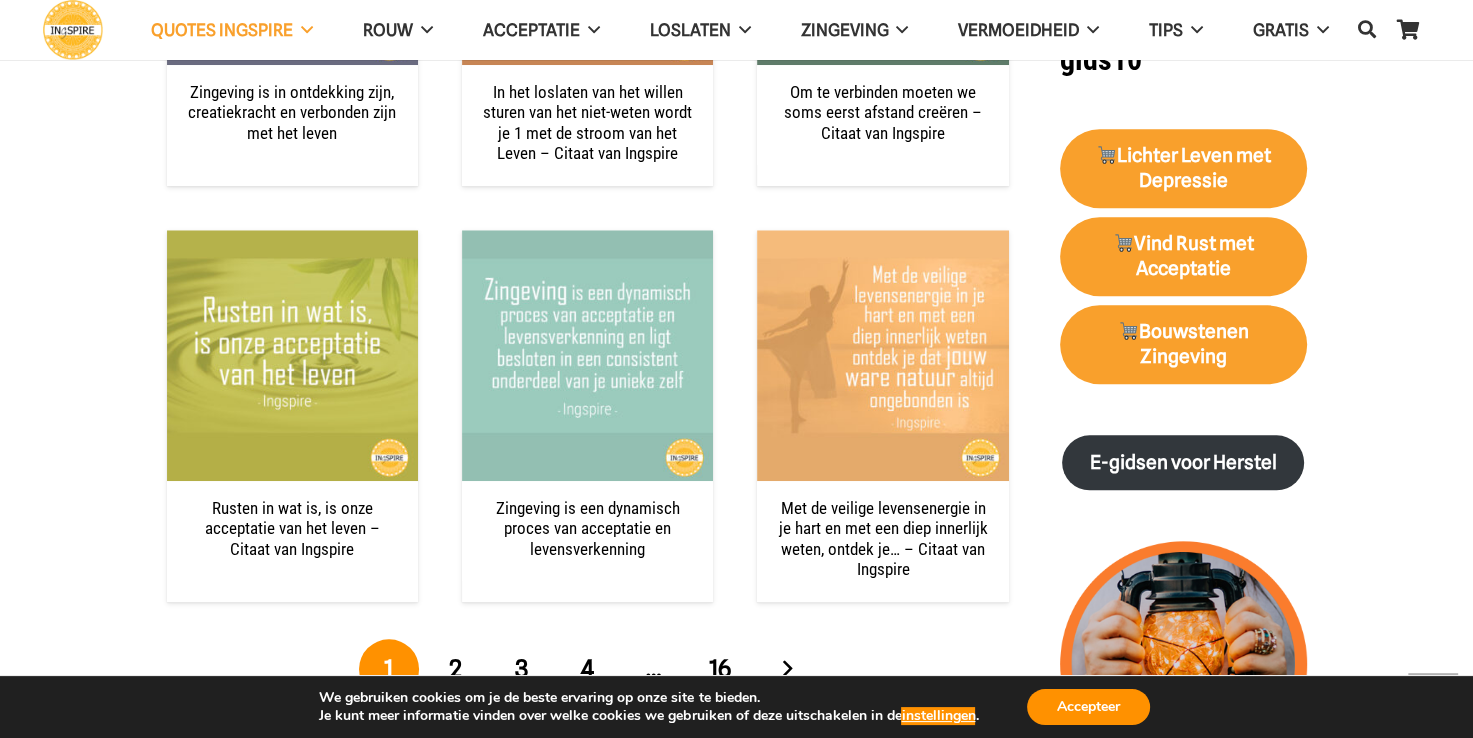 scroll, scrollTop: 2200, scrollLeft: 0, axis: vertical 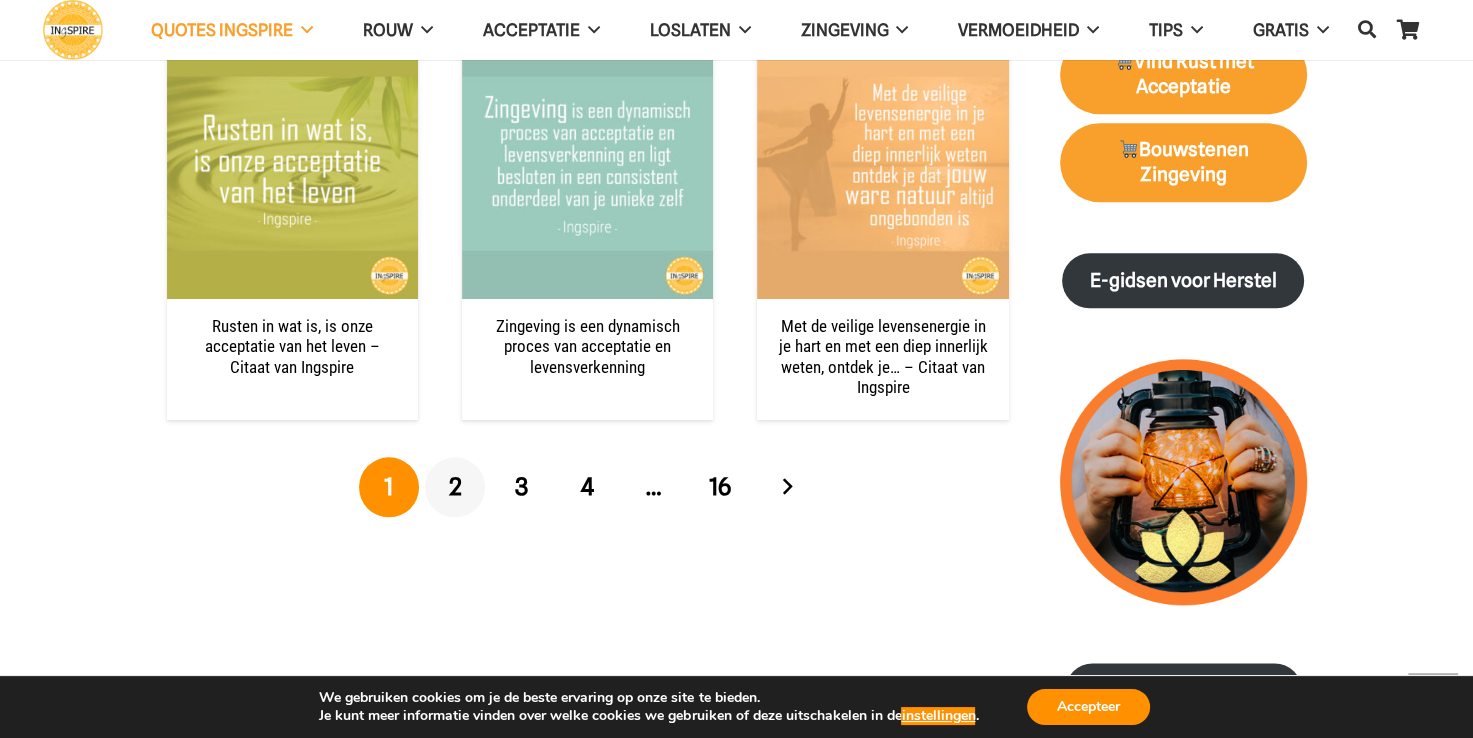 click on "2" at bounding box center (455, 486) 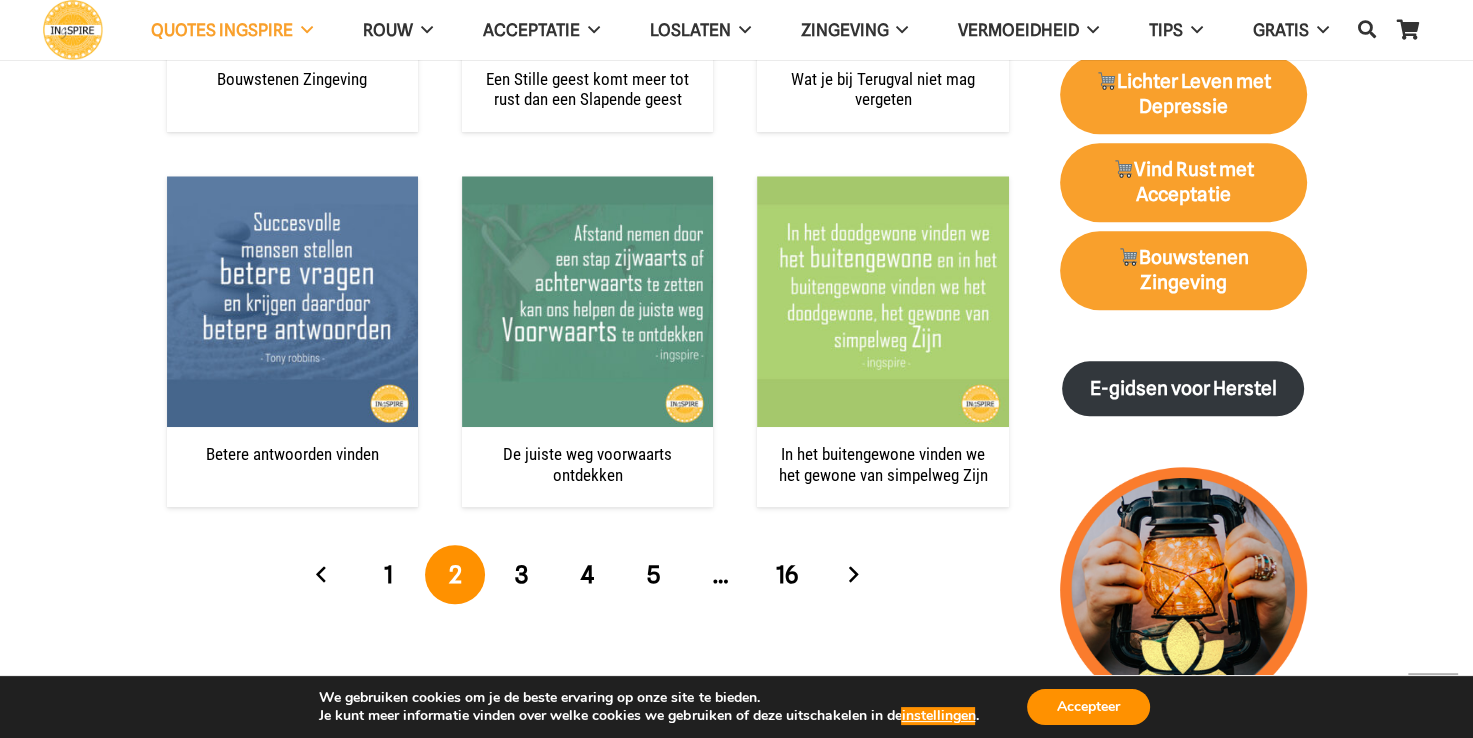 scroll, scrollTop: 2200, scrollLeft: 0, axis: vertical 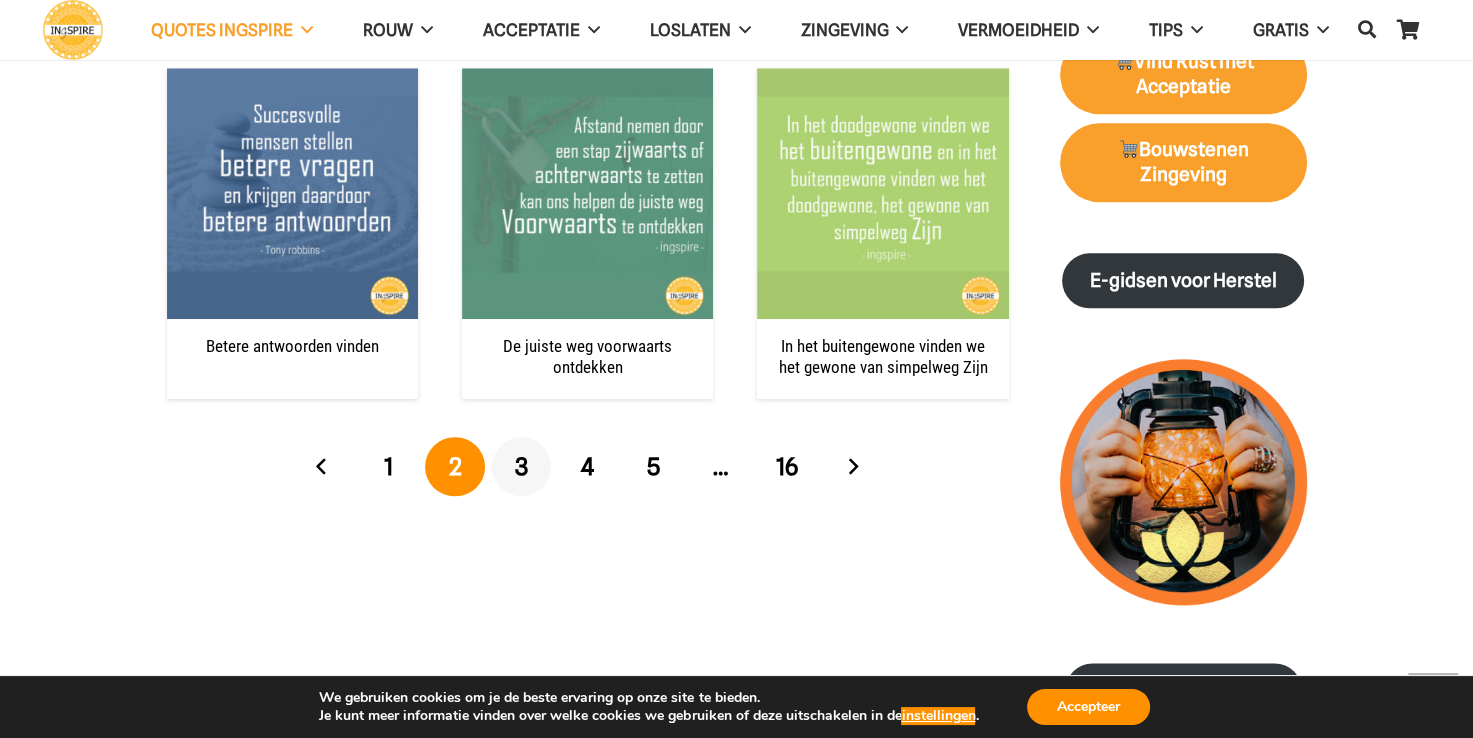 click on "3" at bounding box center [522, 467] 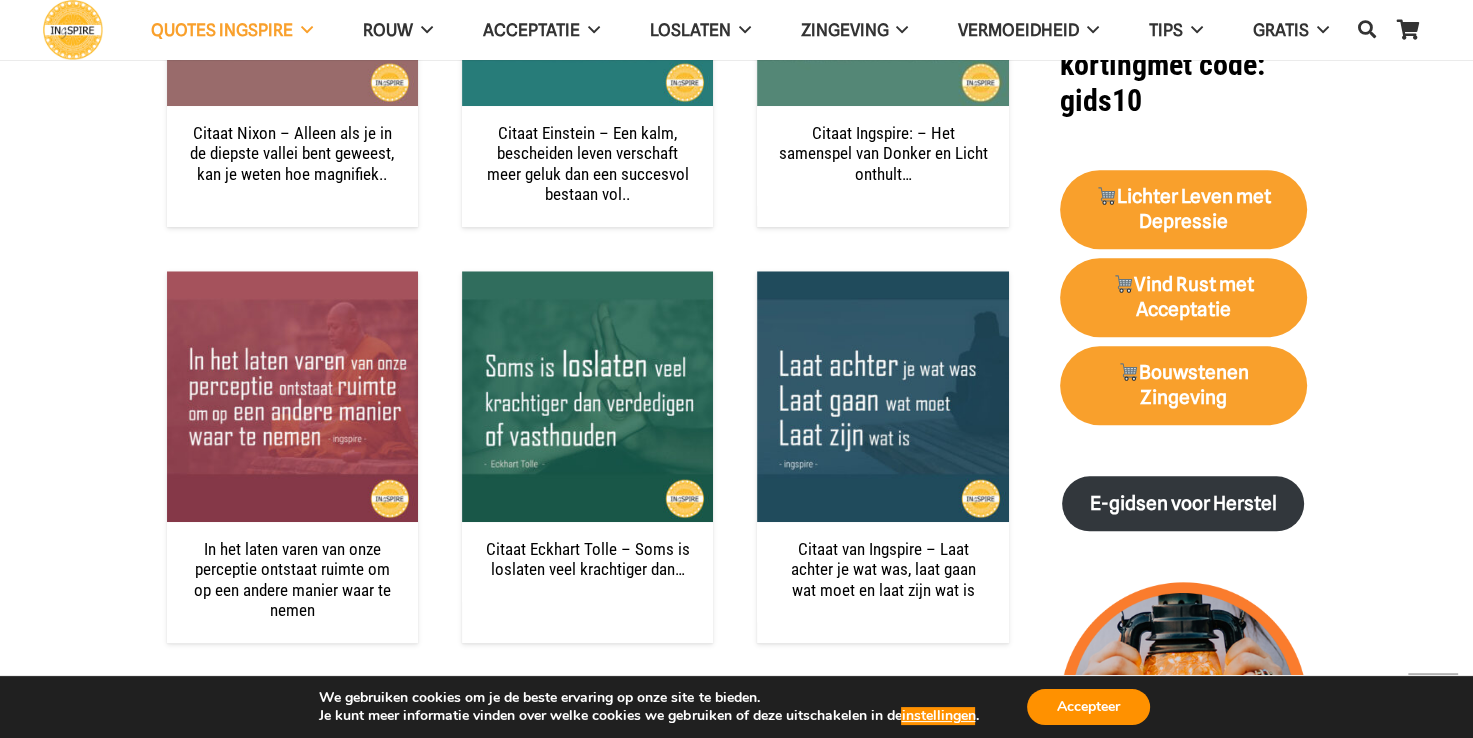 scroll, scrollTop: 2100, scrollLeft: 0, axis: vertical 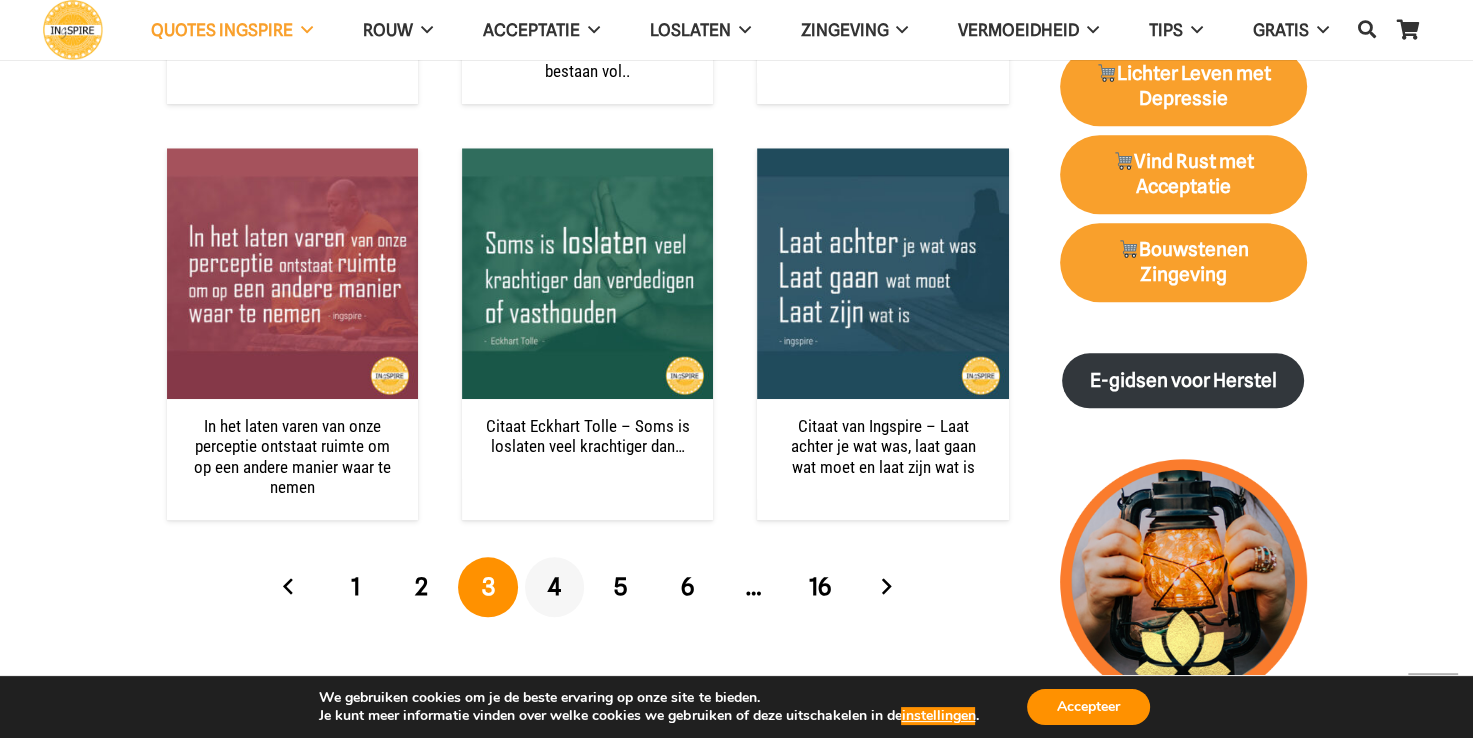 click on "4" at bounding box center [554, 586] 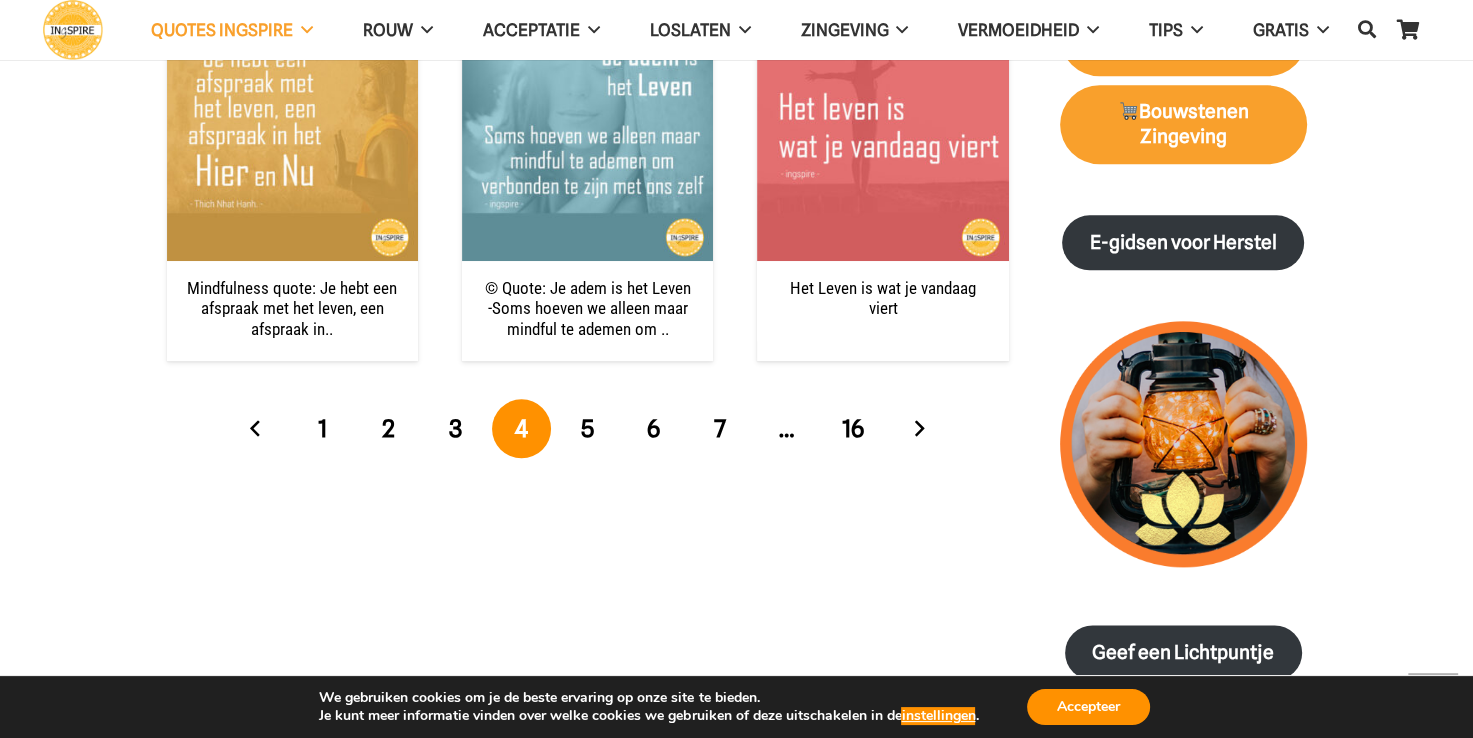 scroll, scrollTop: 2300, scrollLeft: 0, axis: vertical 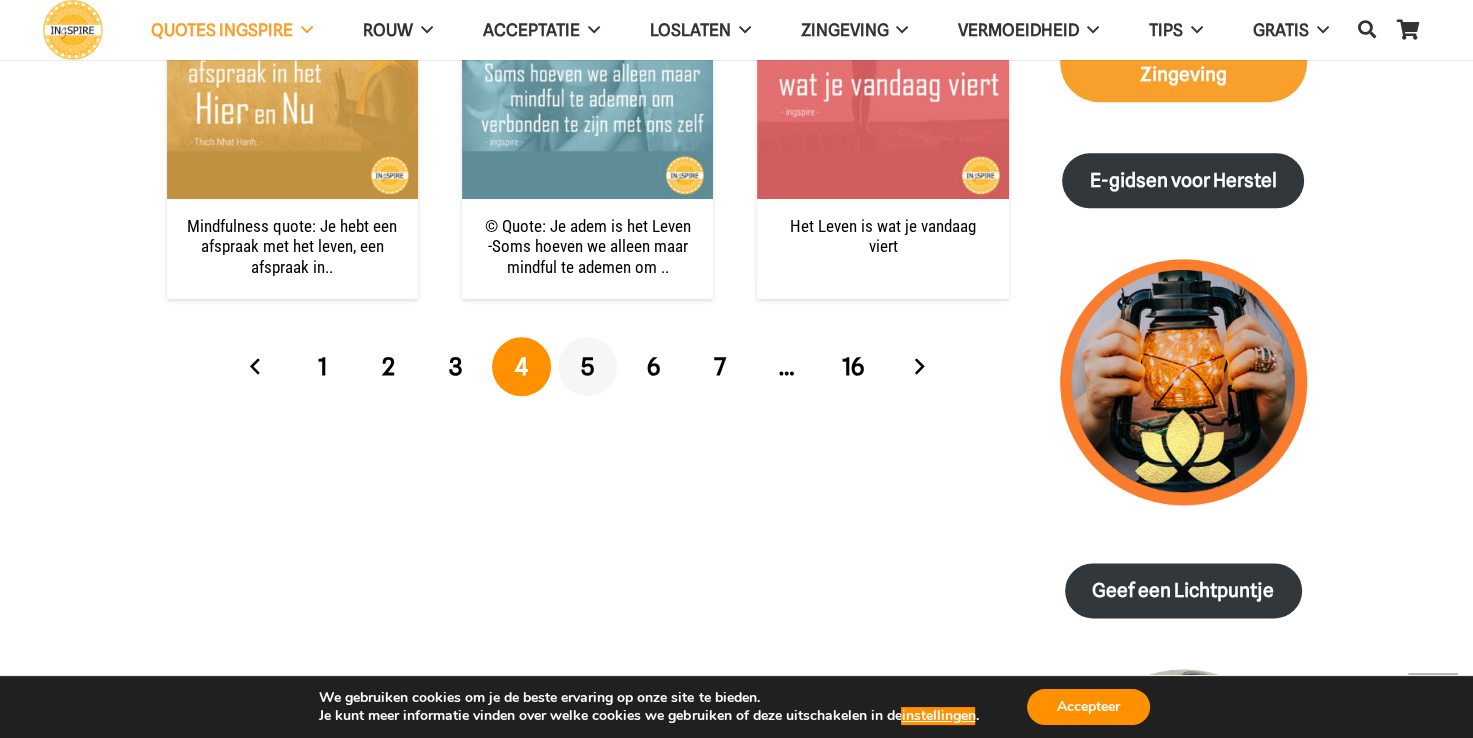 click on "5" at bounding box center (587, 366) 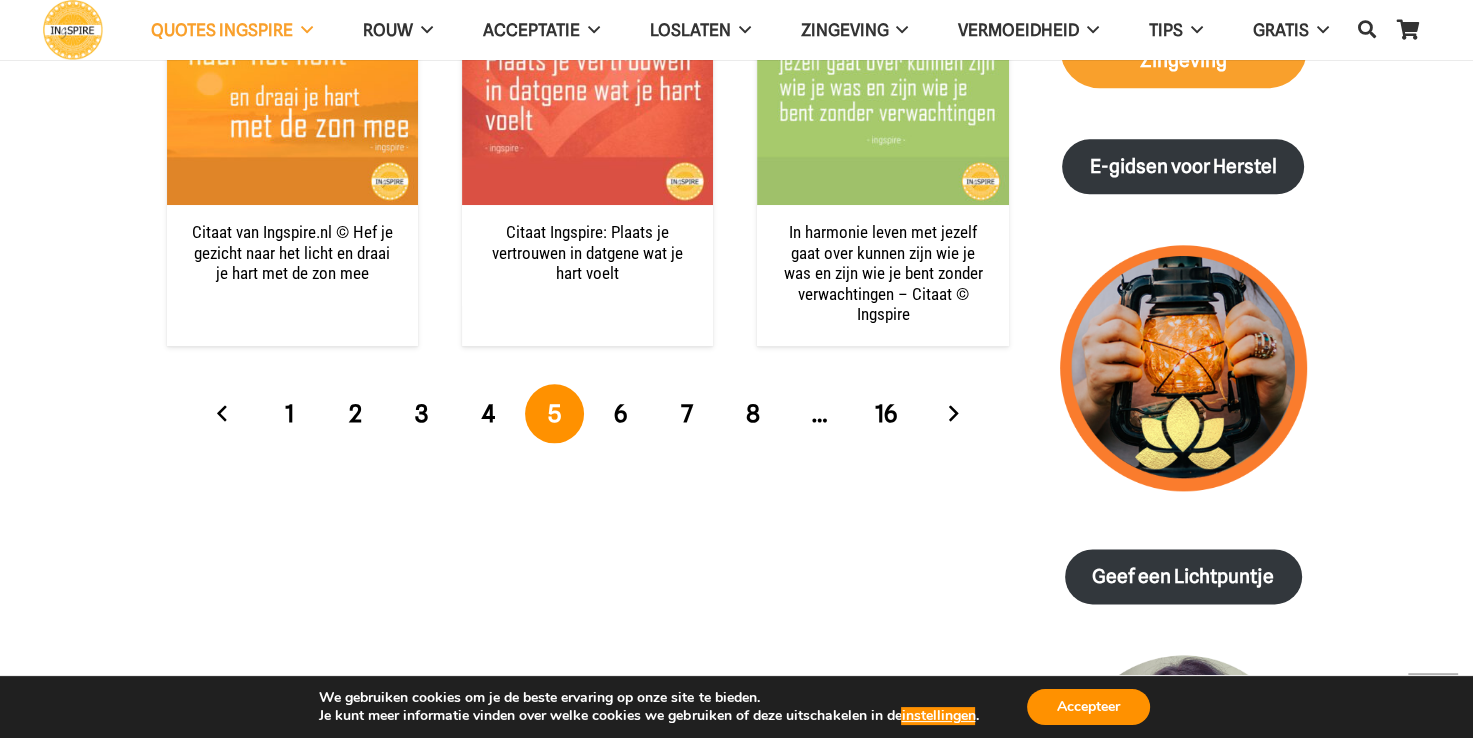 scroll, scrollTop: 2400, scrollLeft: 0, axis: vertical 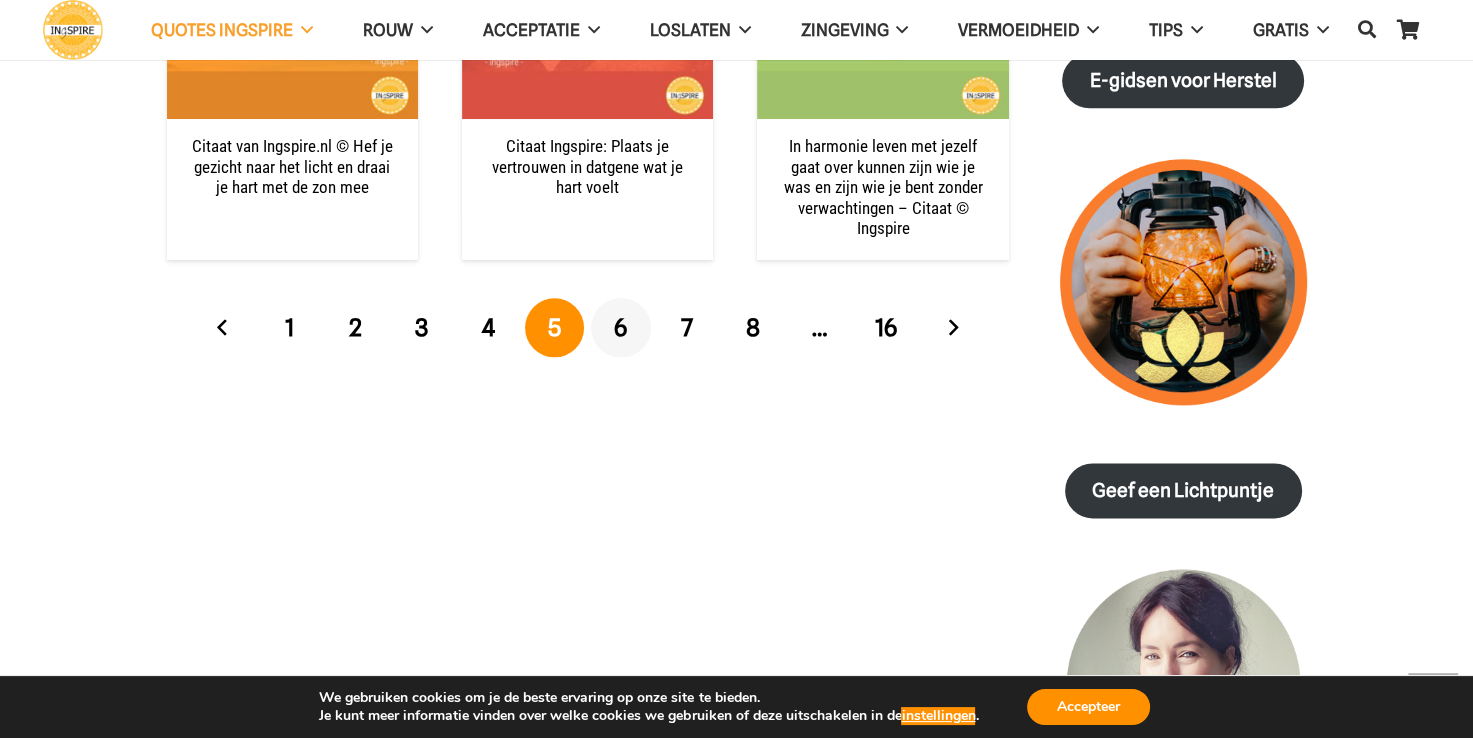click on "6" at bounding box center (620, 327) 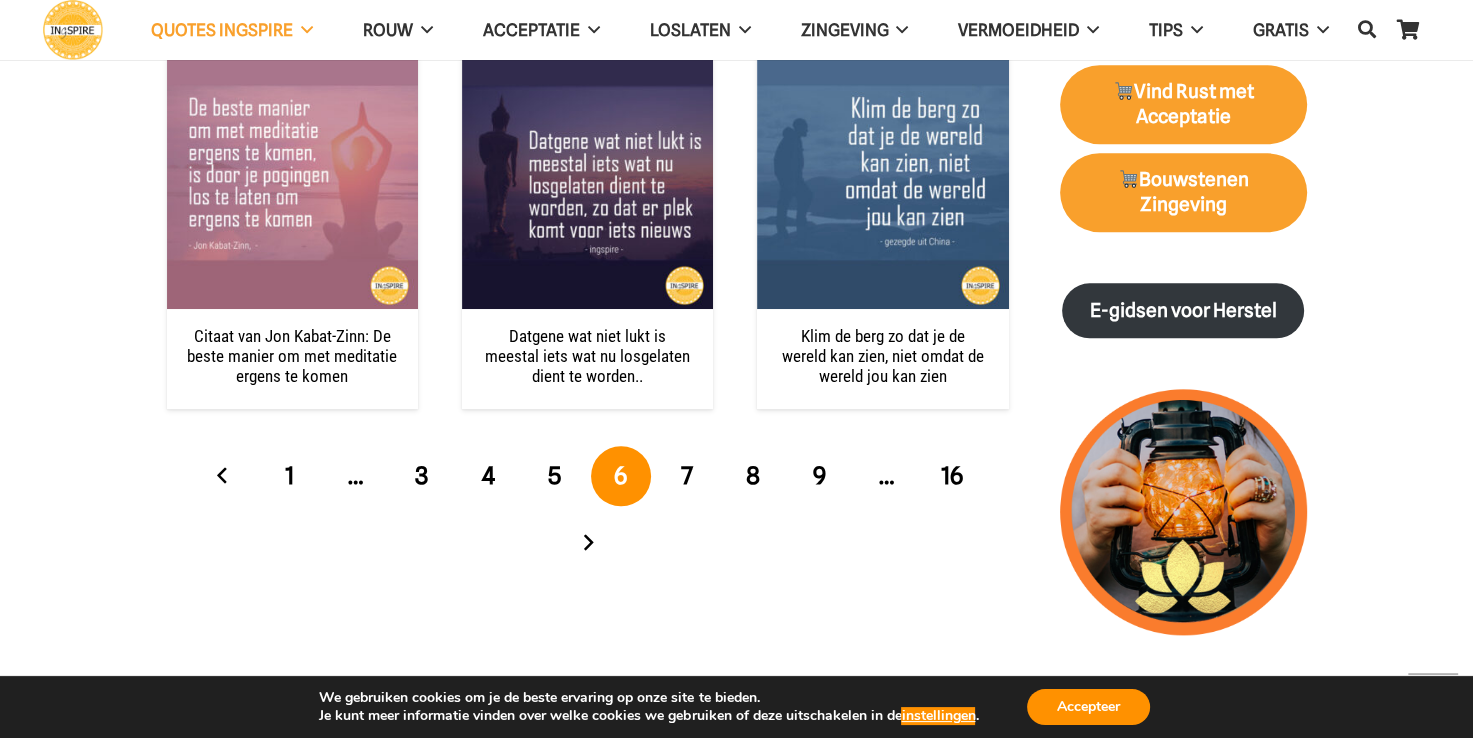scroll, scrollTop: 2200, scrollLeft: 0, axis: vertical 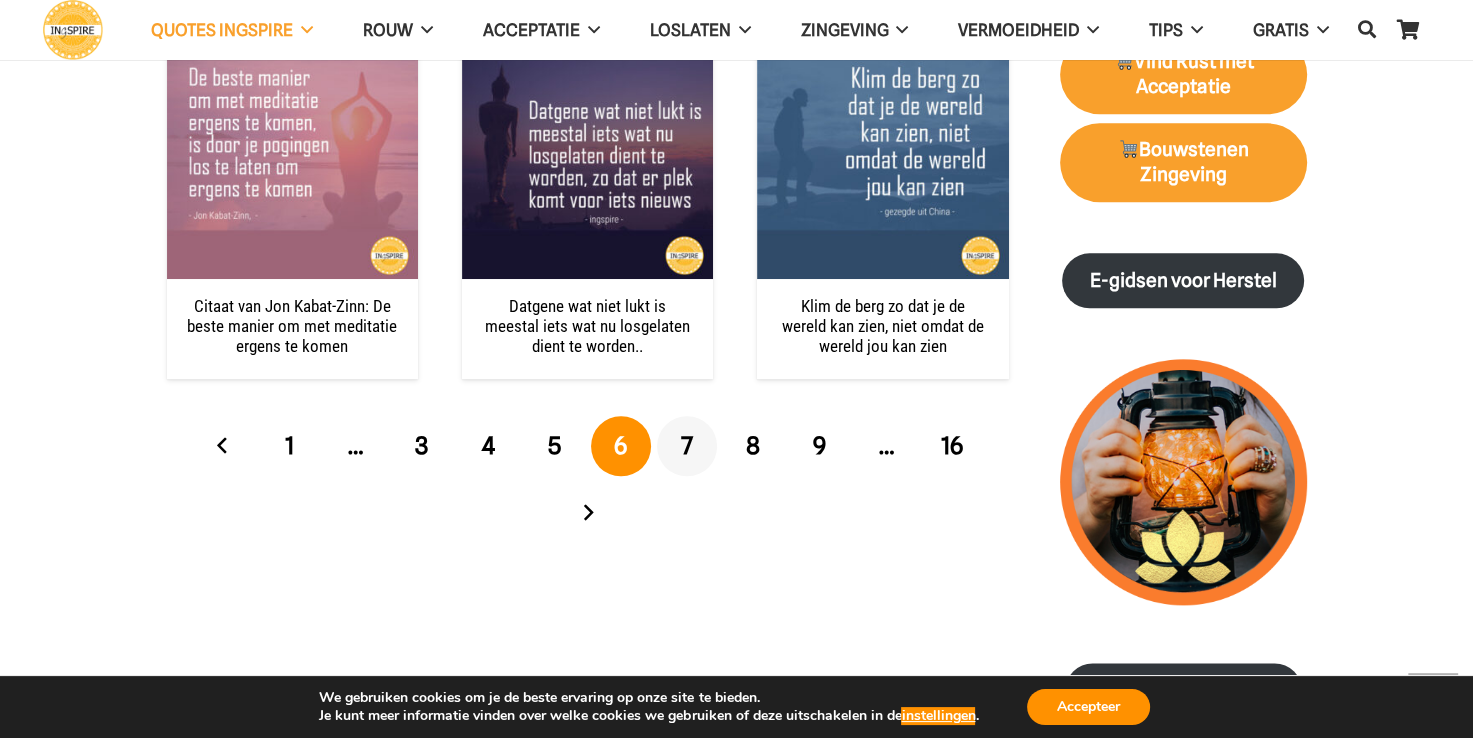 click on "7" at bounding box center [687, 446] 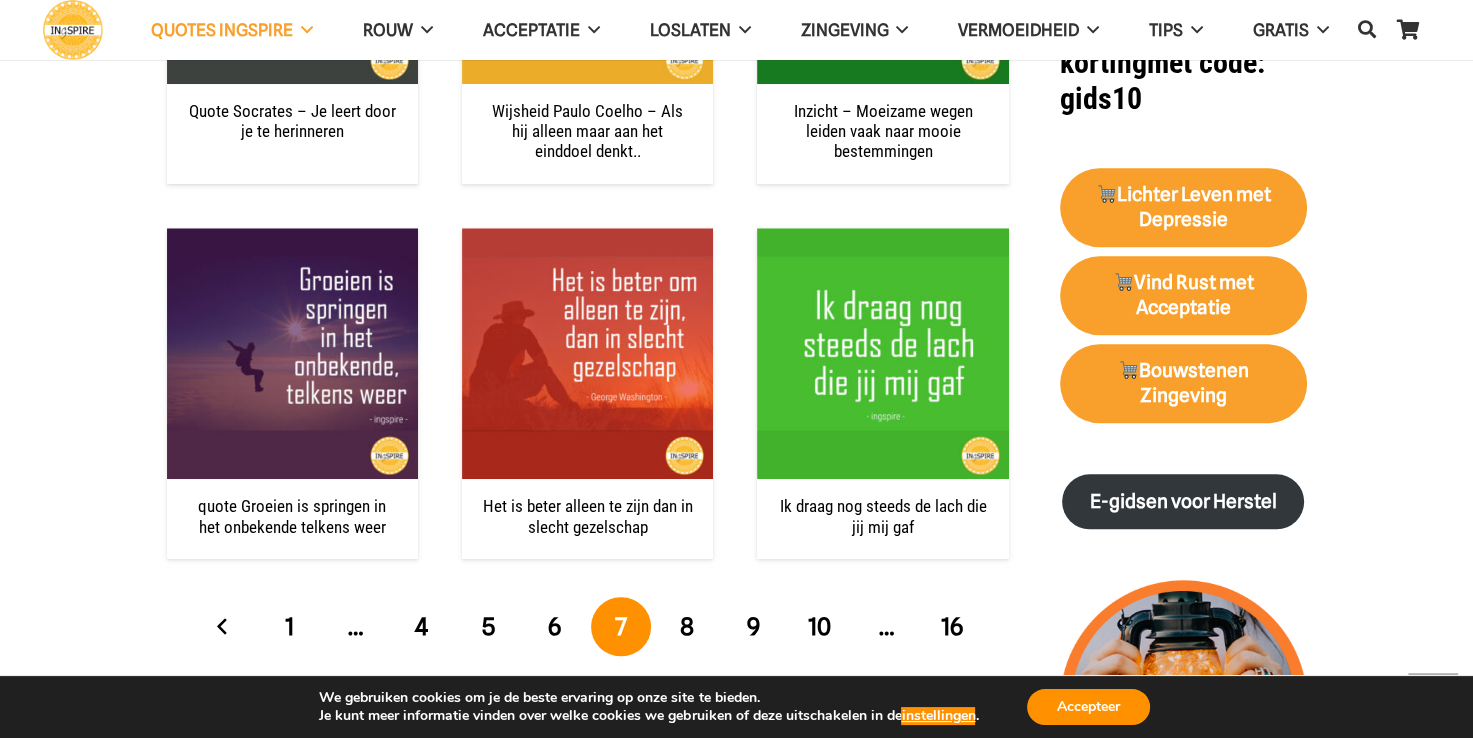 scroll, scrollTop: 2000, scrollLeft: 0, axis: vertical 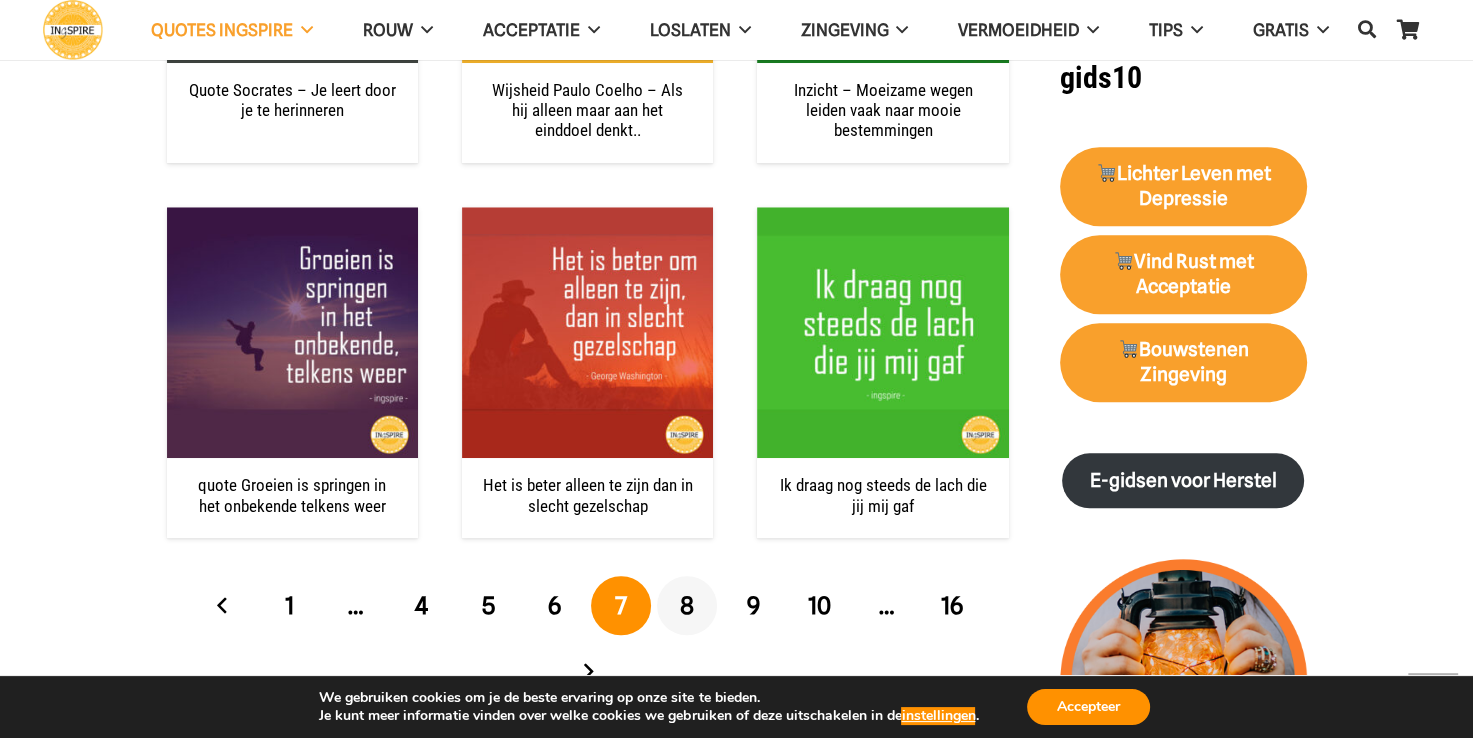 click on "8" at bounding box center [687, 605] 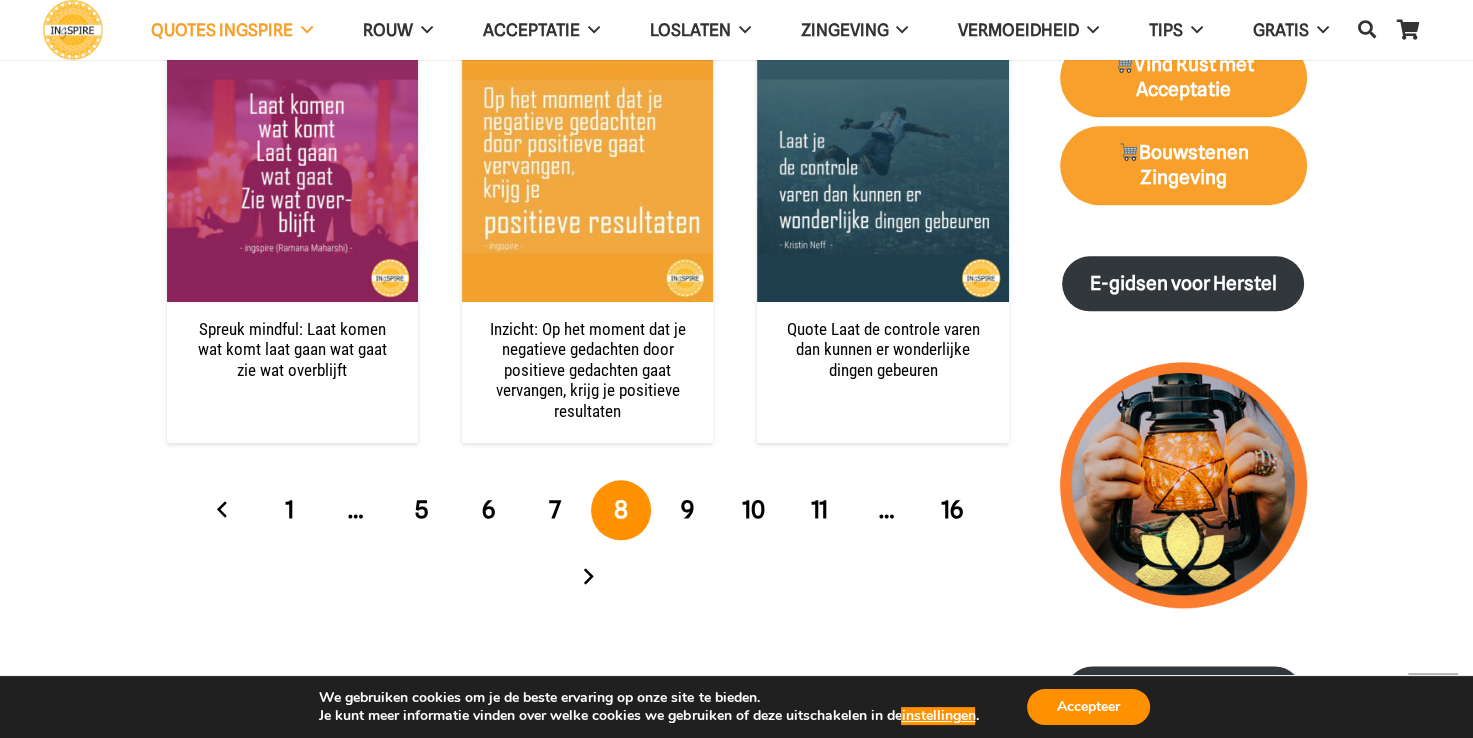 scroll, scrollTop: 2200, scrollLeft: 0, axis: vertical 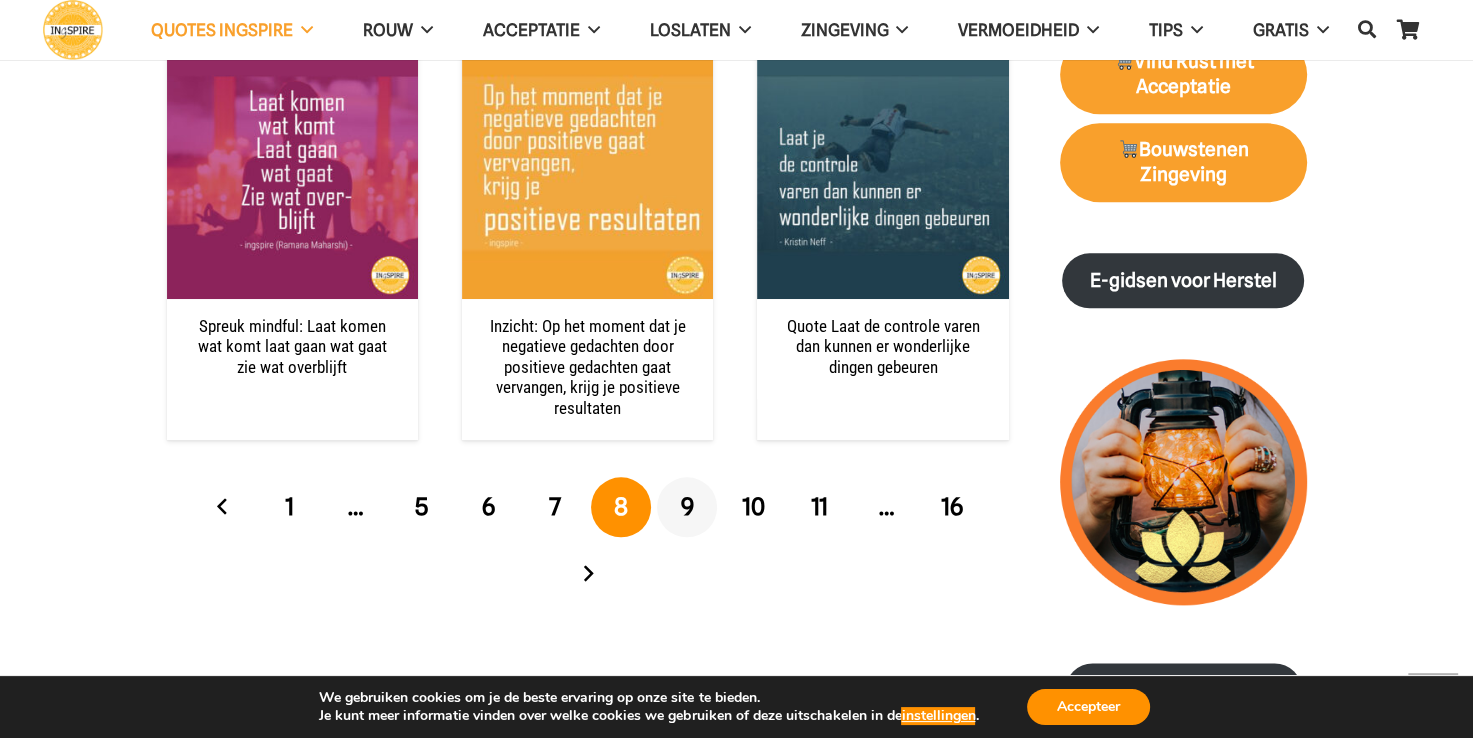 click on "9" at bounding box center (687, 506) 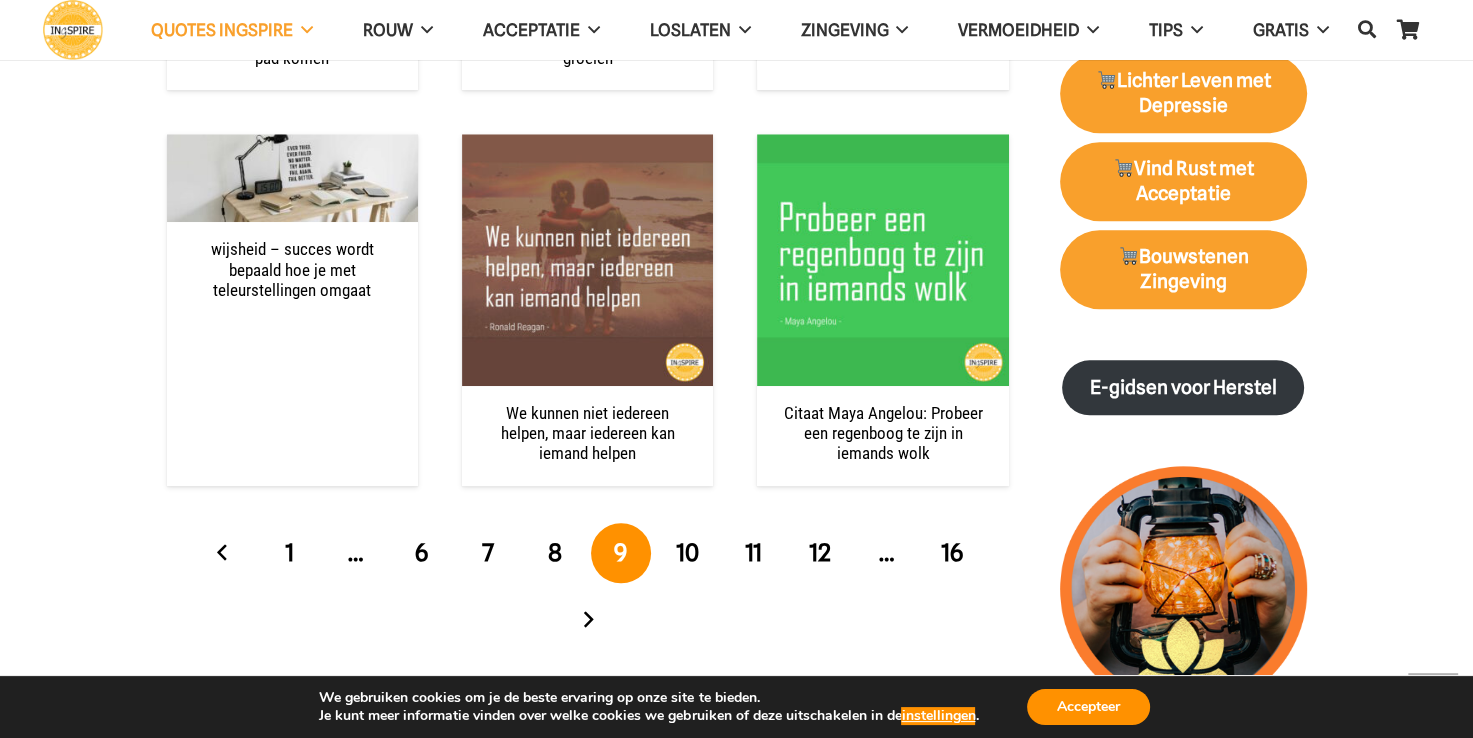 scroll, scrollTop: 2100, scrollLeft: 0, axis: vertical 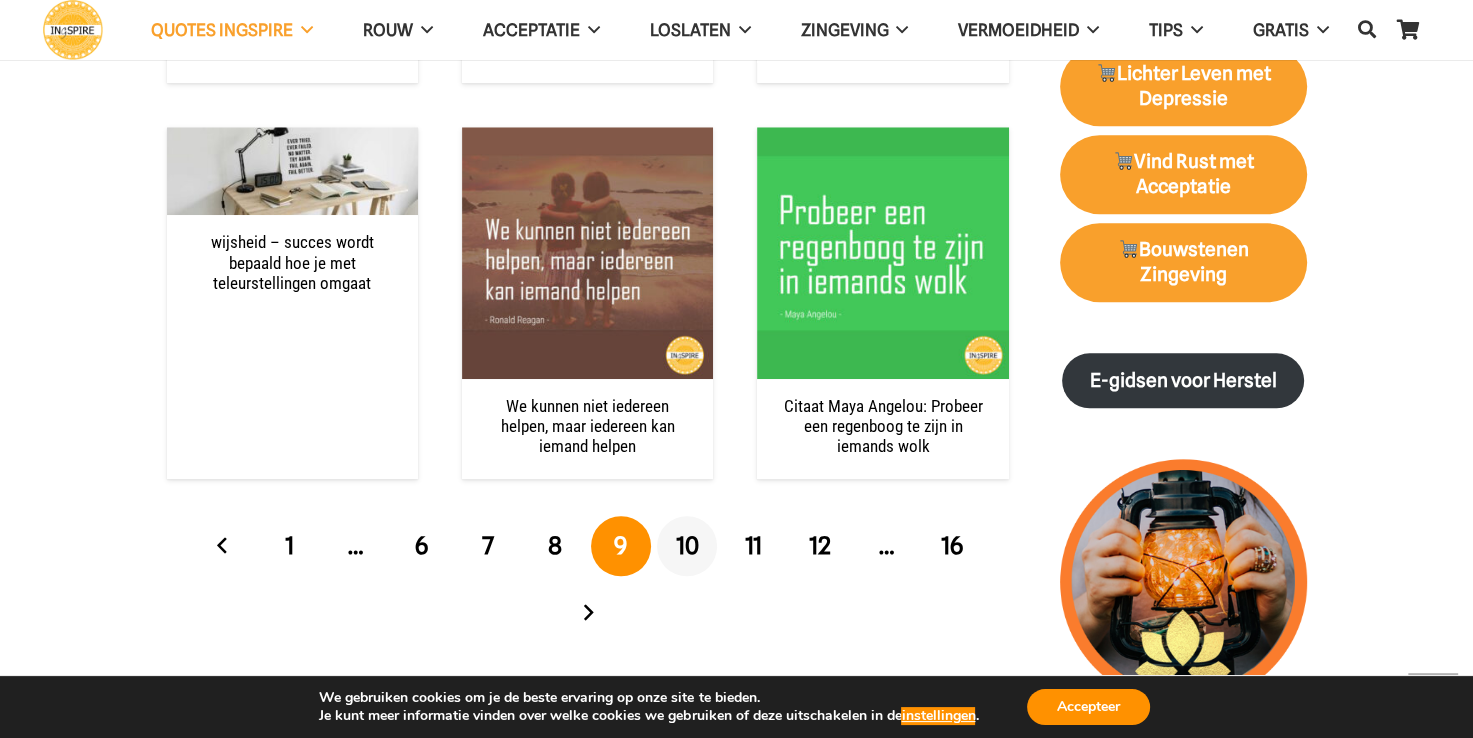 click on "10" at bounding box center [687, 545] 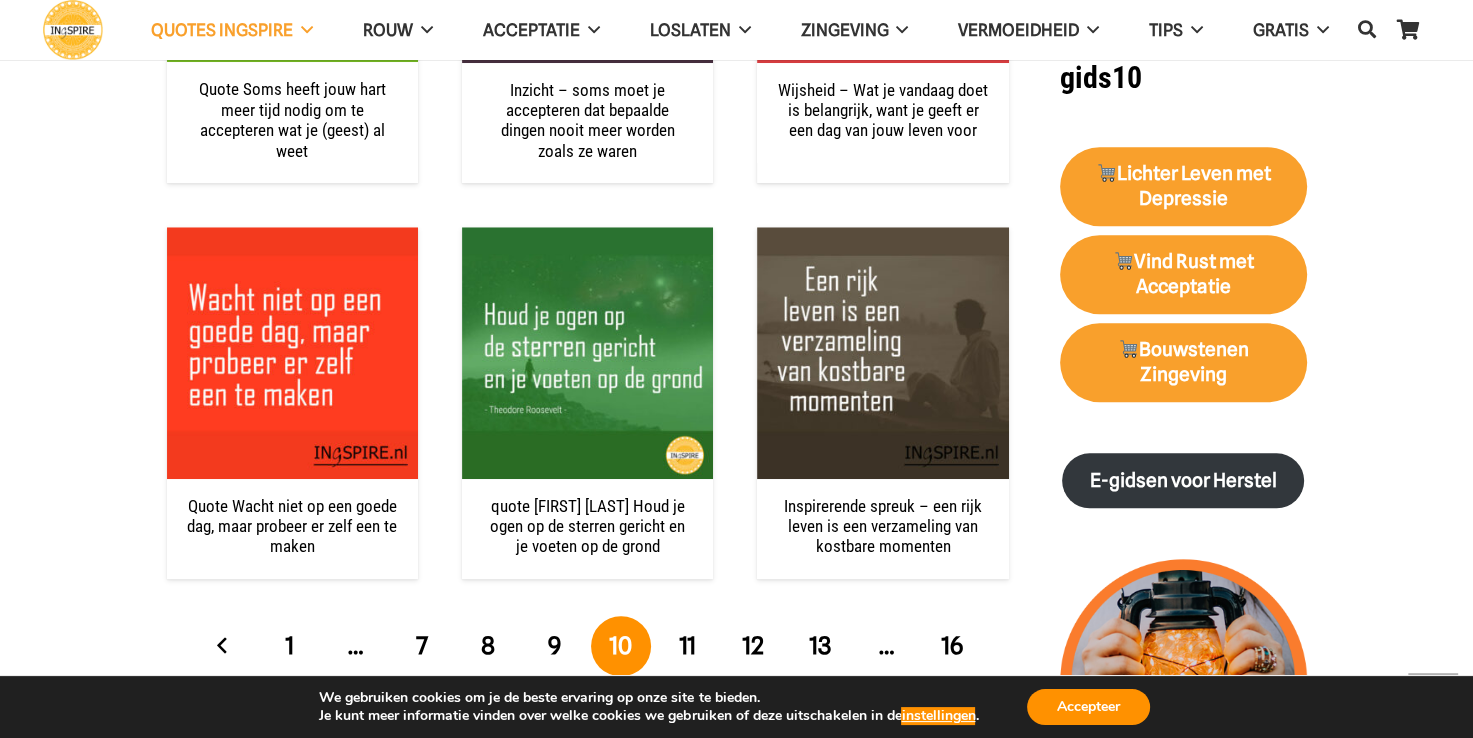 scroll, scrollTop: 2200, scrollLeft: 0, axis: vertical 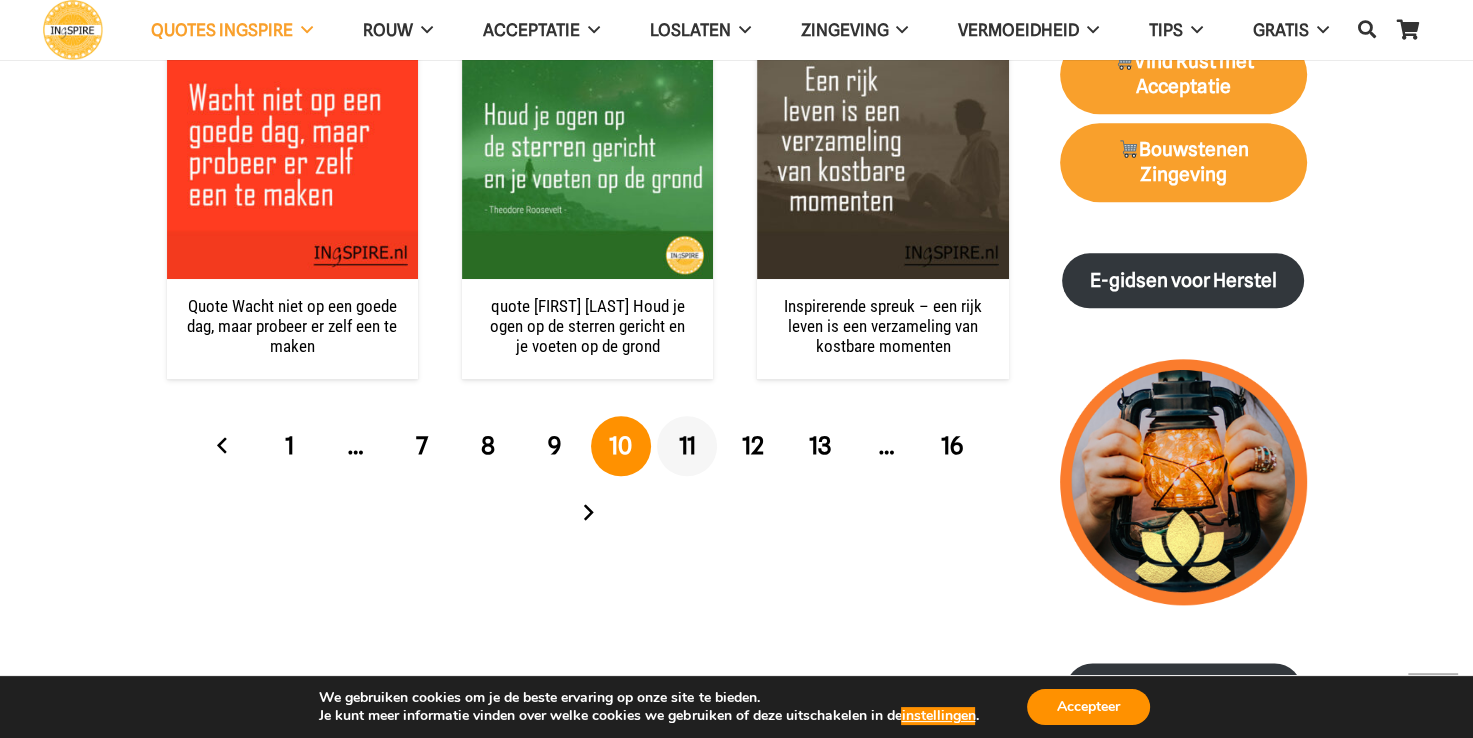 click on "11" at bounding box center [687, 445] 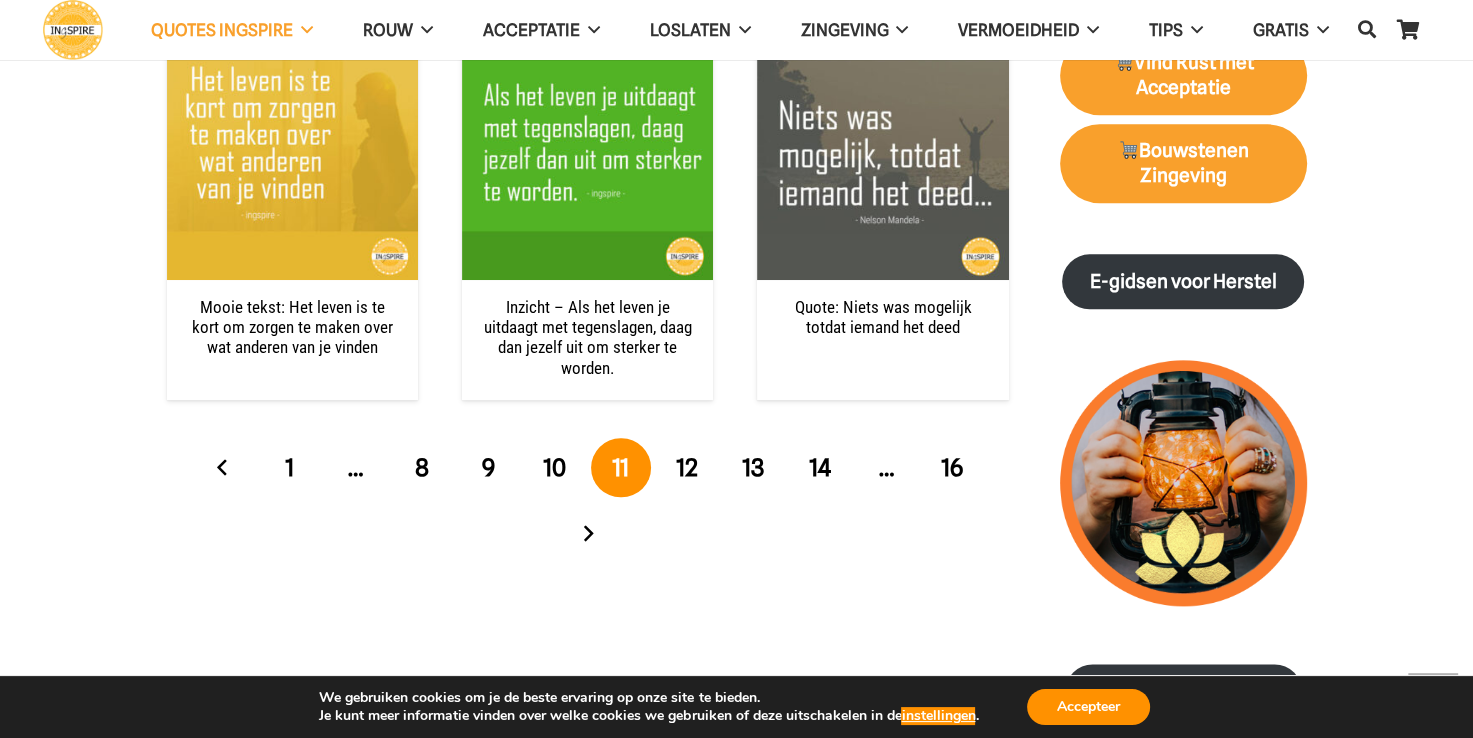 scroll, scrollTop: 2200, scrollLeft: 0, axis: vertical 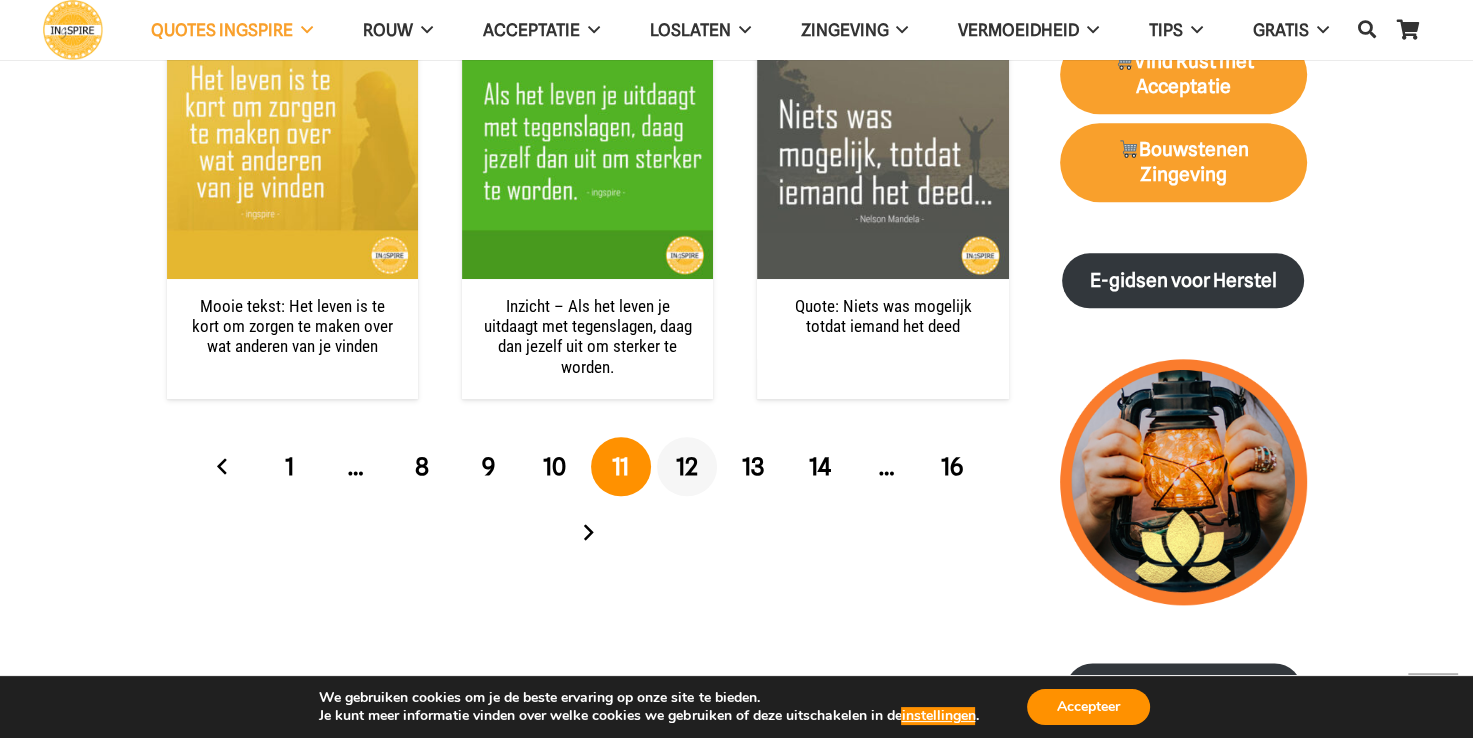 click on "12" at bounding box center [687, 466] 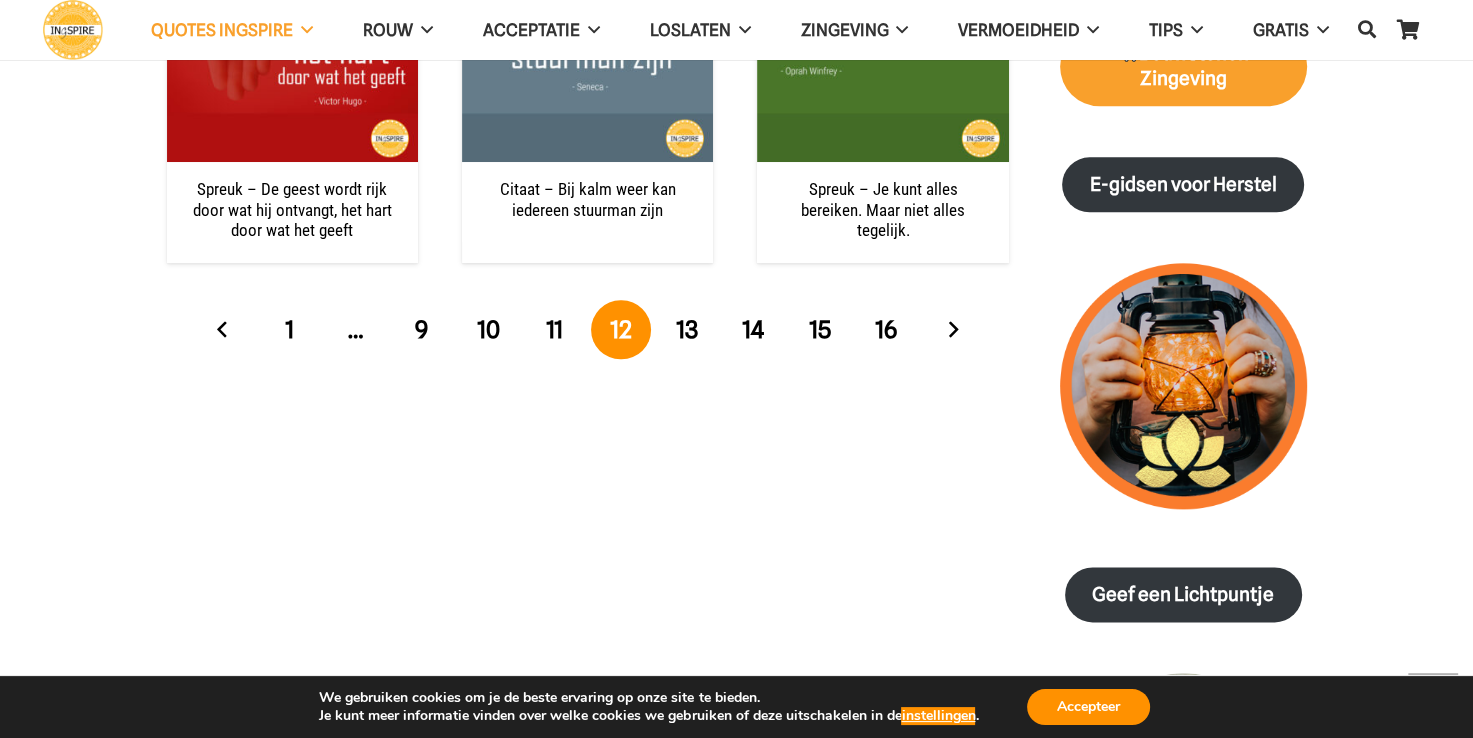 scroll, scrollTop: 2300, scrollLeft: 0, axis: vertical 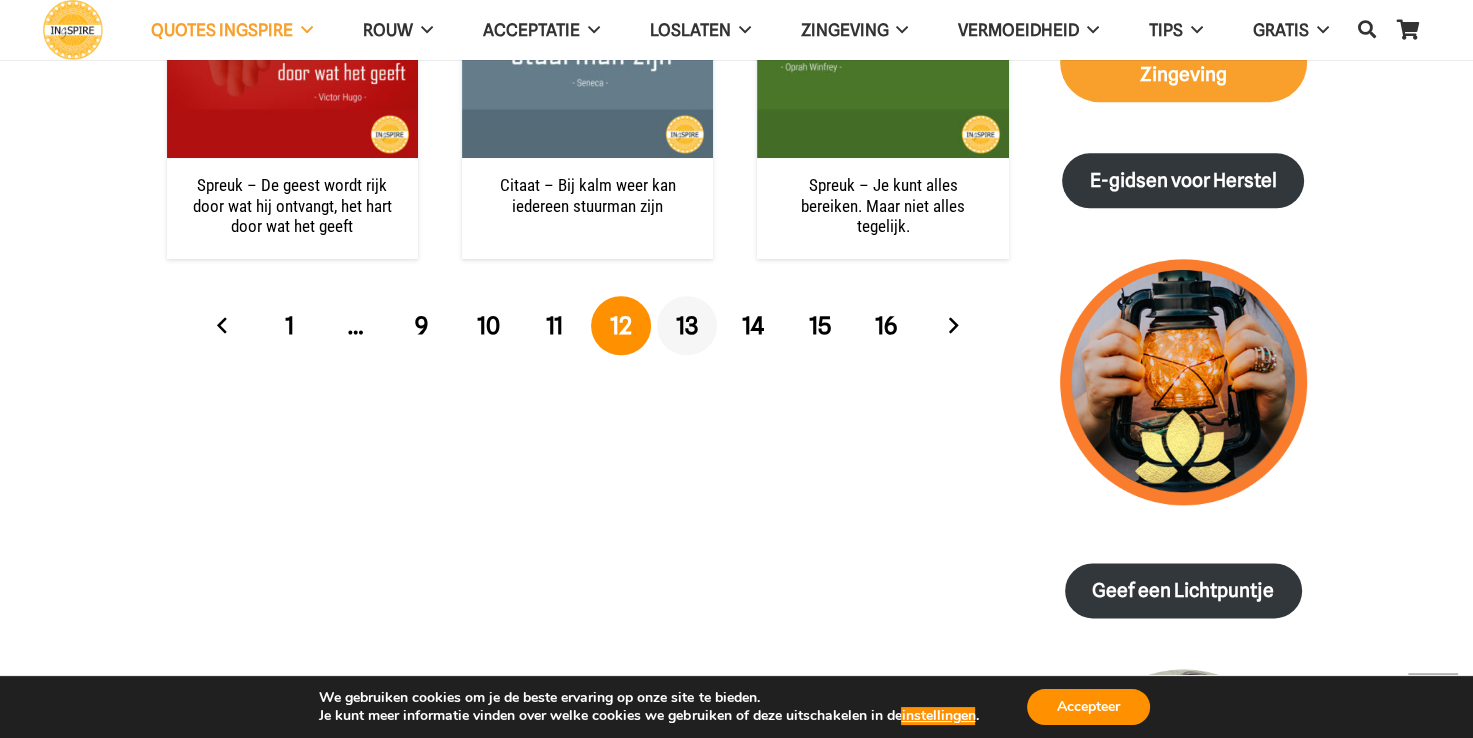 click on "13" at bounding box center (687, 325) 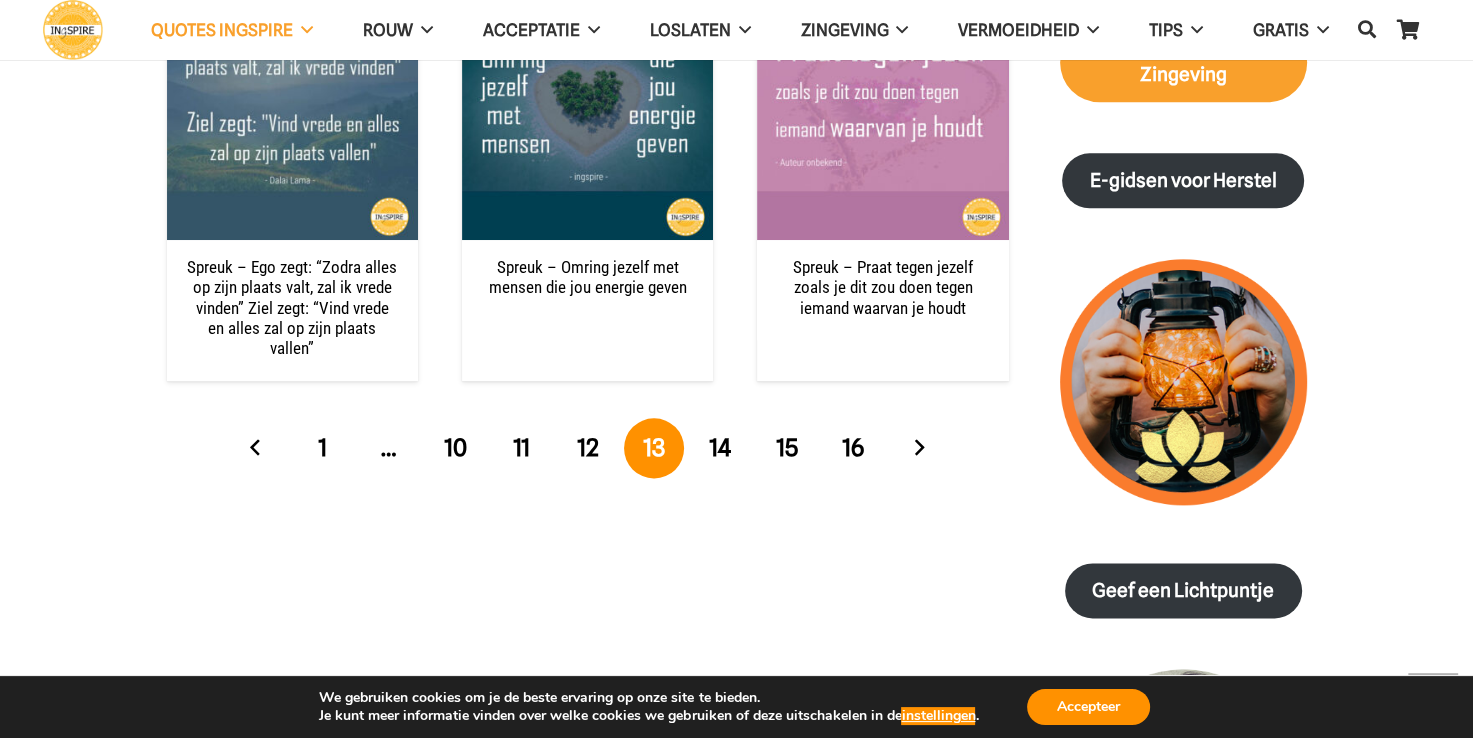 scroll, scrollTop: 2400, scrollLeft: 0, axis: vertical 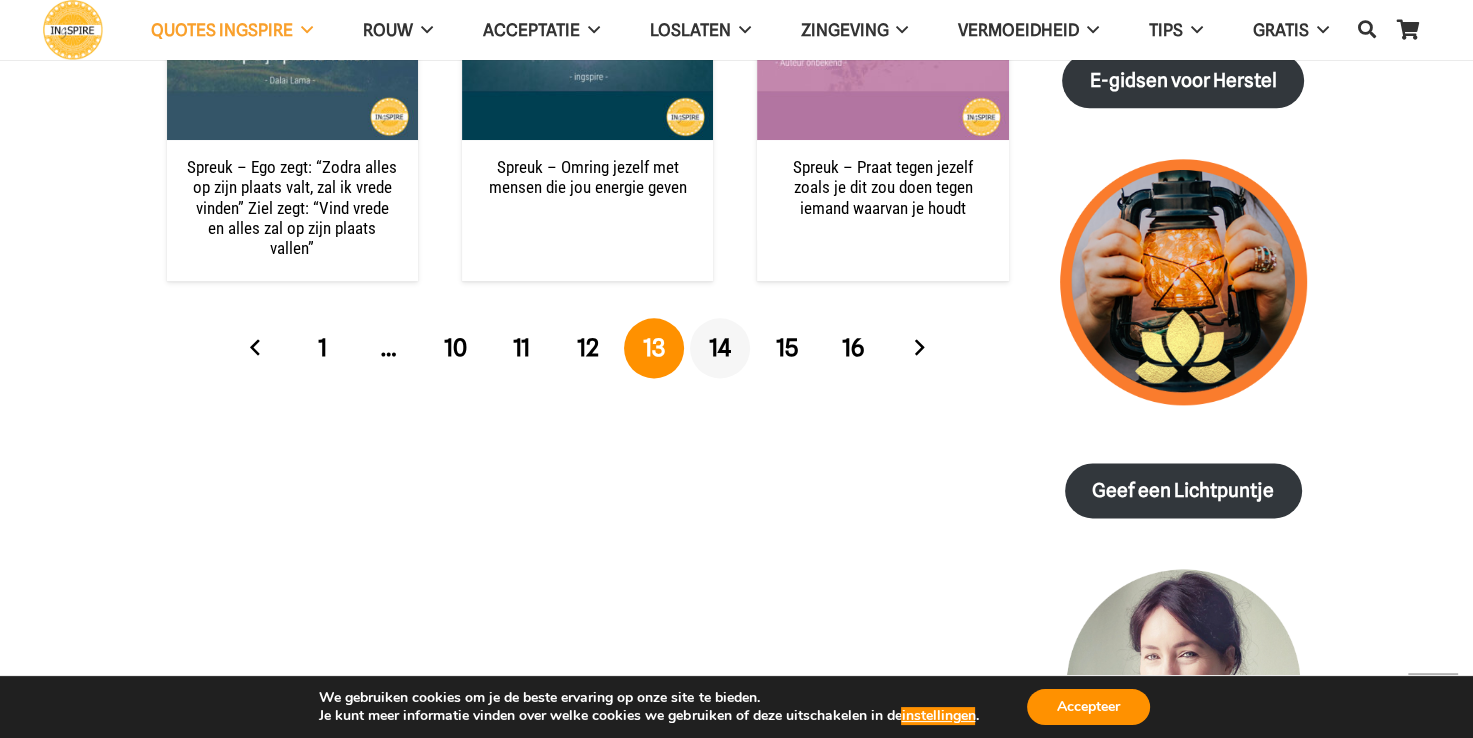 click on "14" at bounding box center (720, 348) 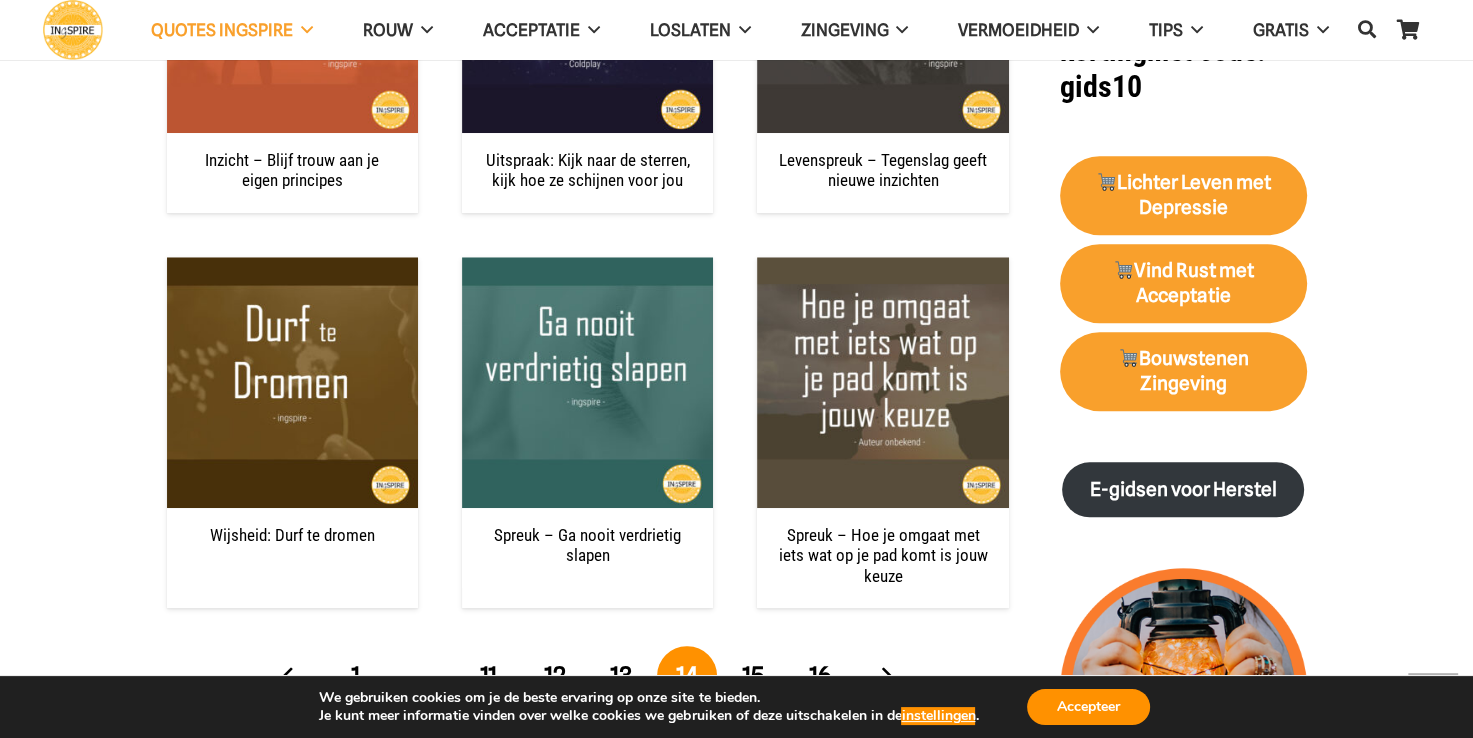 scroll, scrollTop: 2200, scrollLeft: 0, axis: vertical 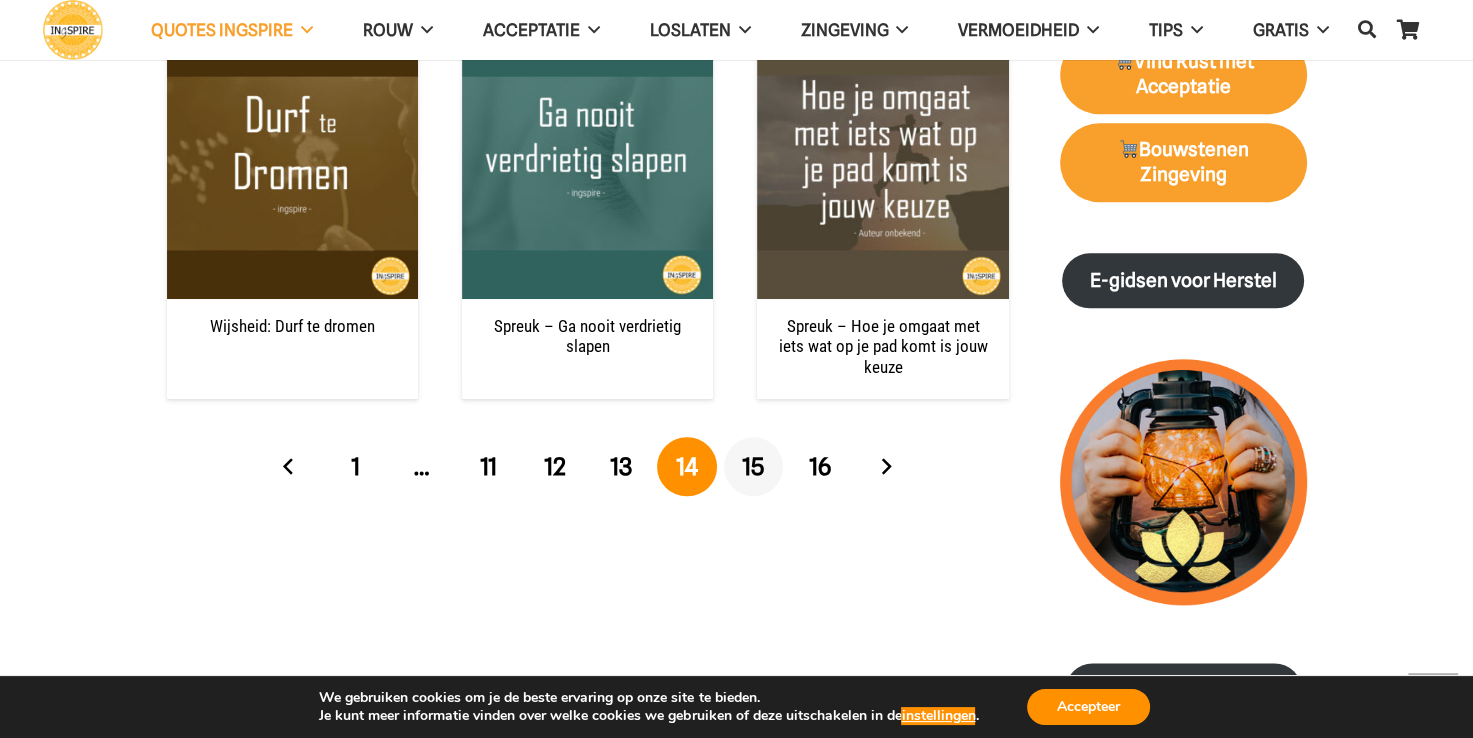 click on "15" at bounding box center (753, 466) 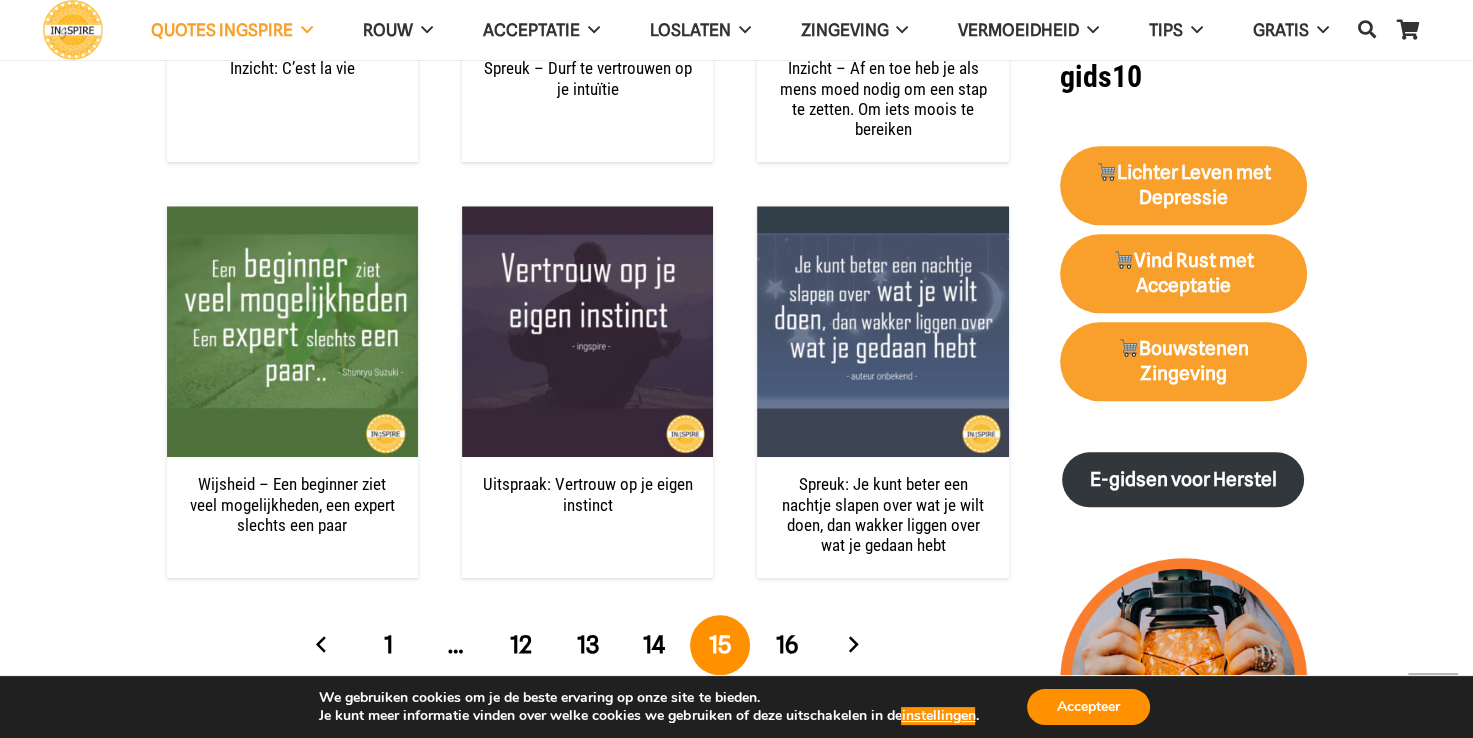scroll, scrollTop: 2200, scrollLeft: 0, axis: vertical 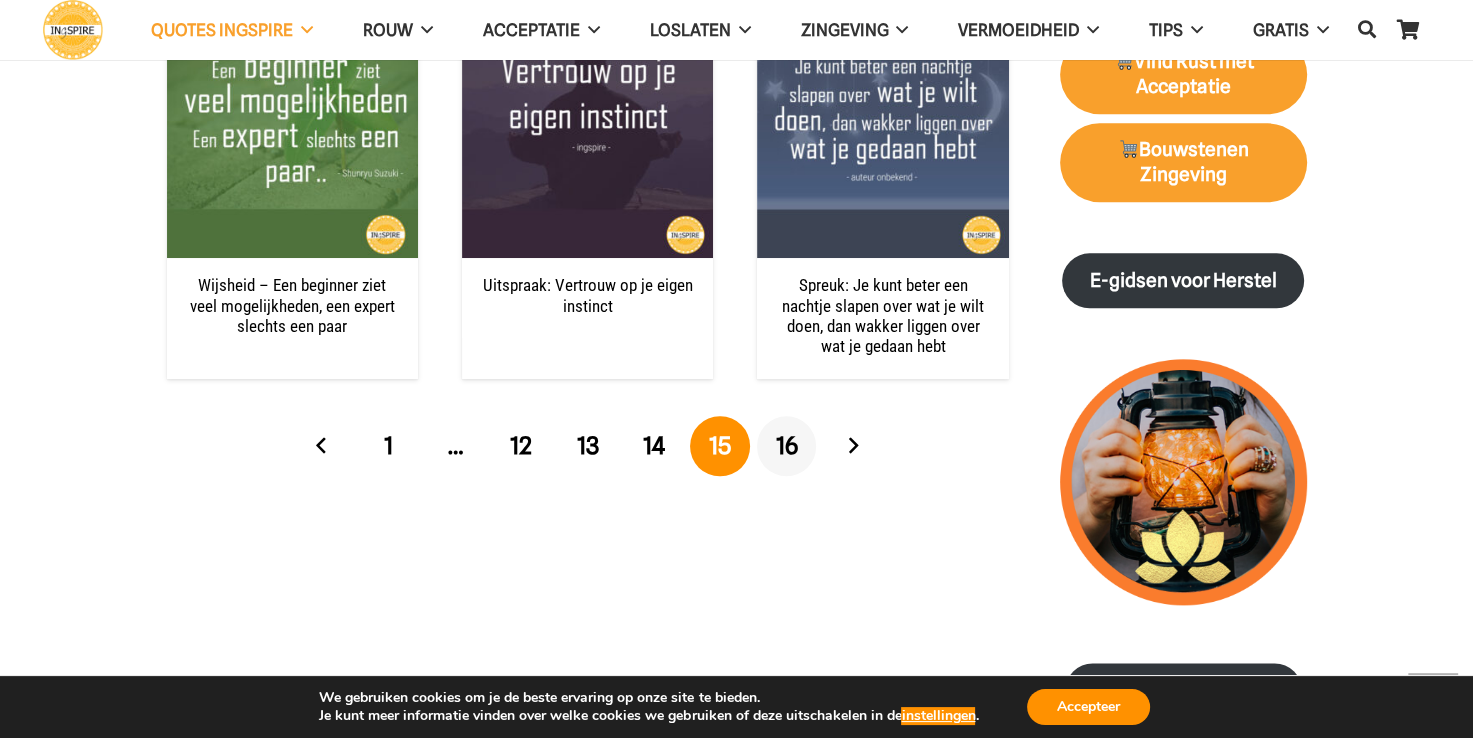 click on "16" at bounding box center (786, 445) 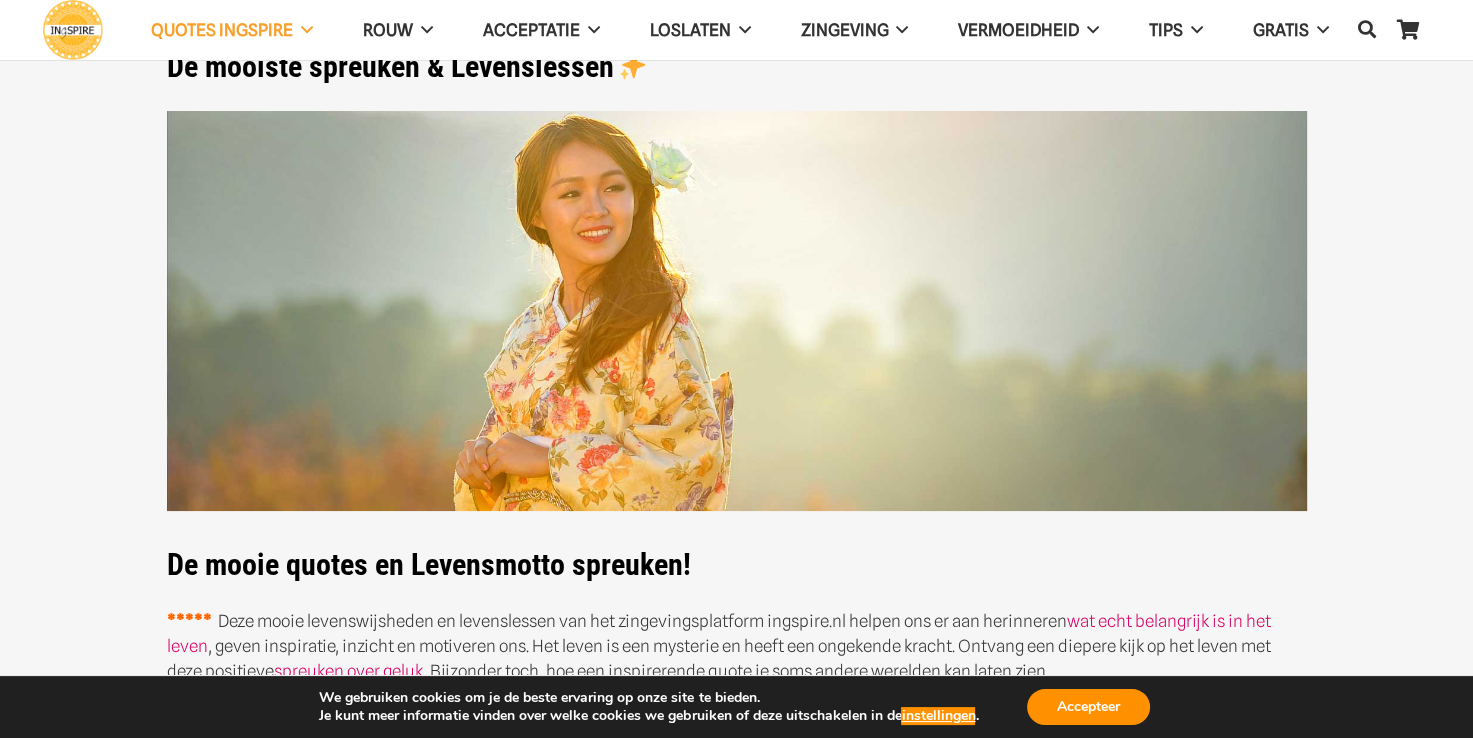 scroll, scrollTop: 0, scrollLeft: 0, axis: both 